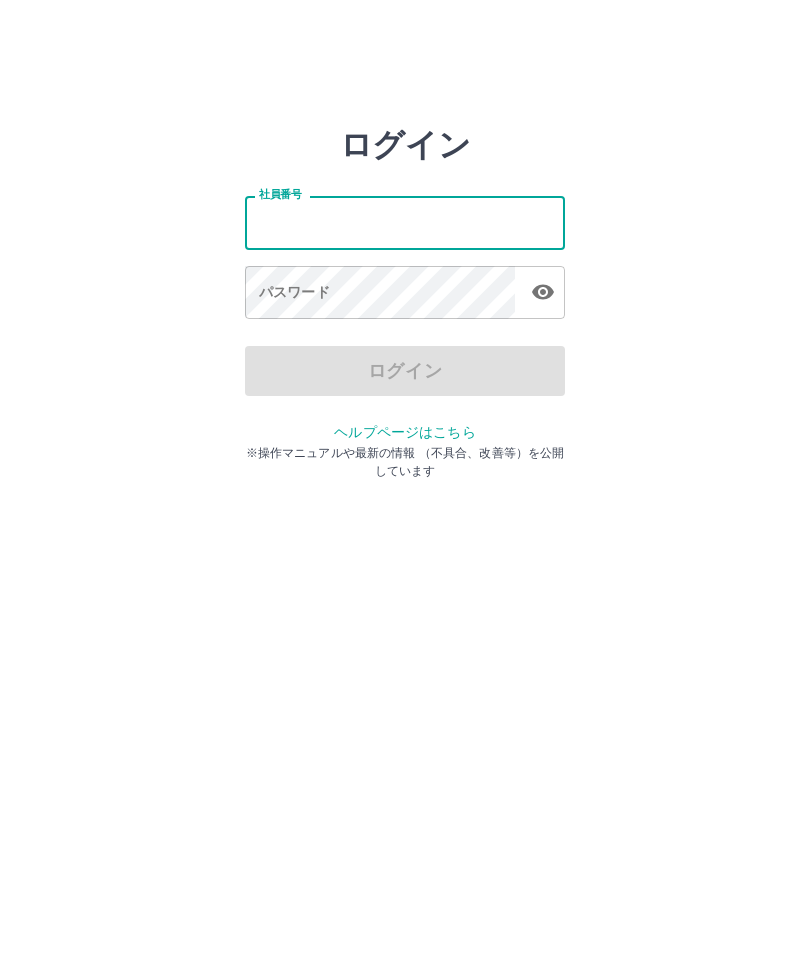 scroll, scrollTop: 0, scrollLeft: 0, axis: both 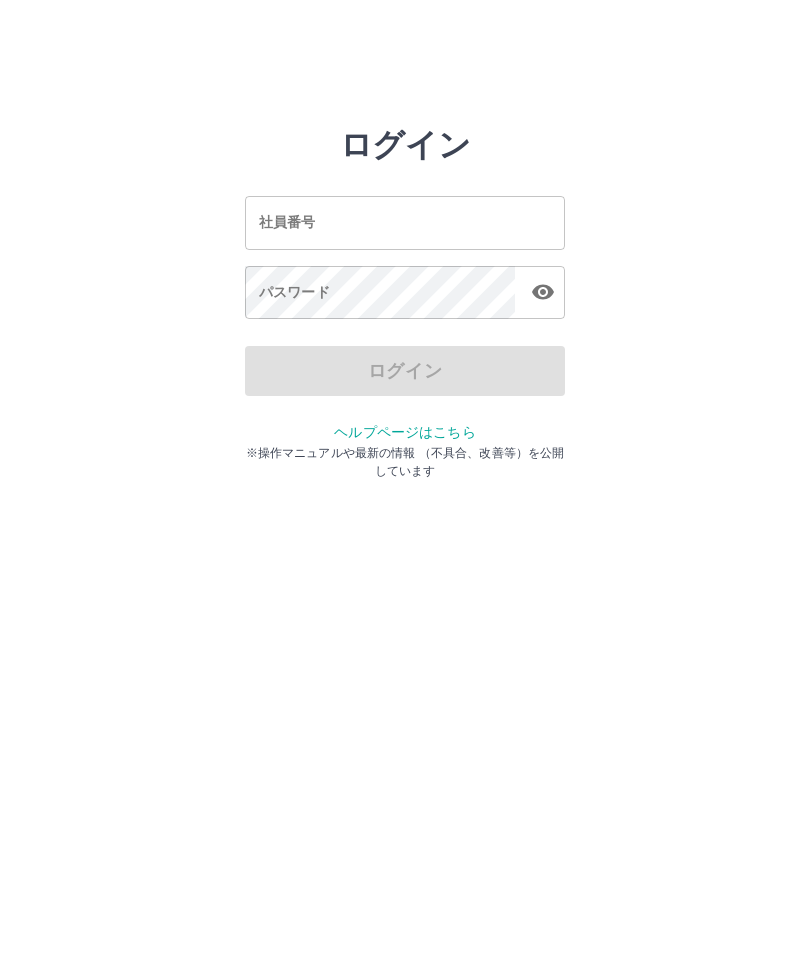 click on "社員番号 社員番号" at bounding box center (405, 222) 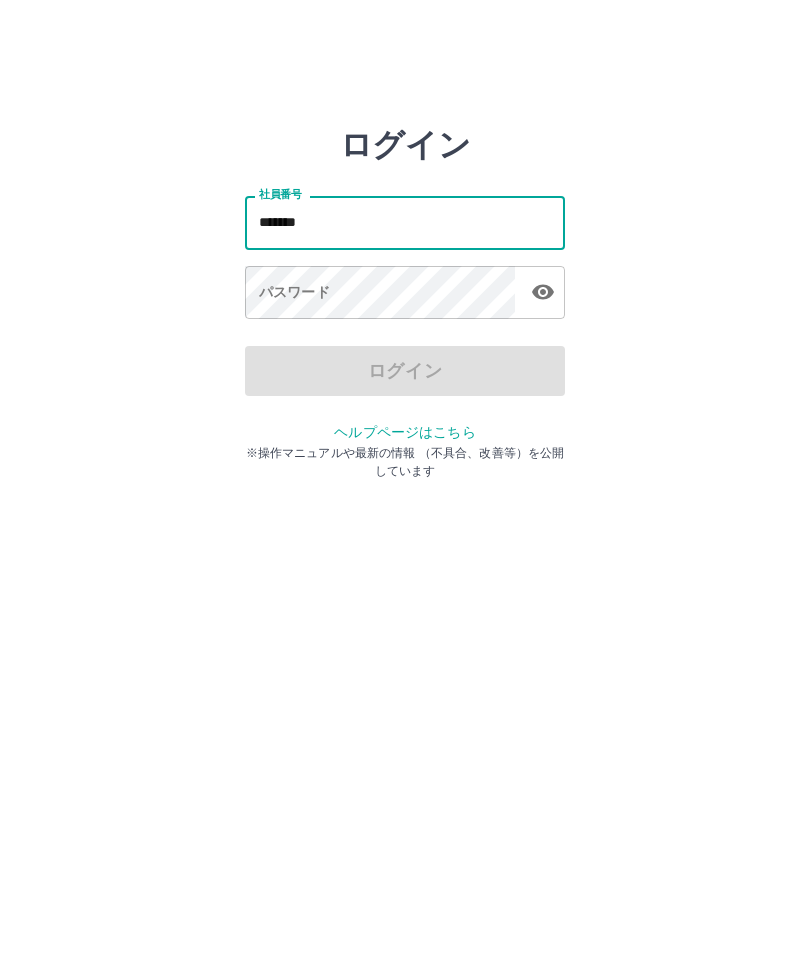 type on "*******" 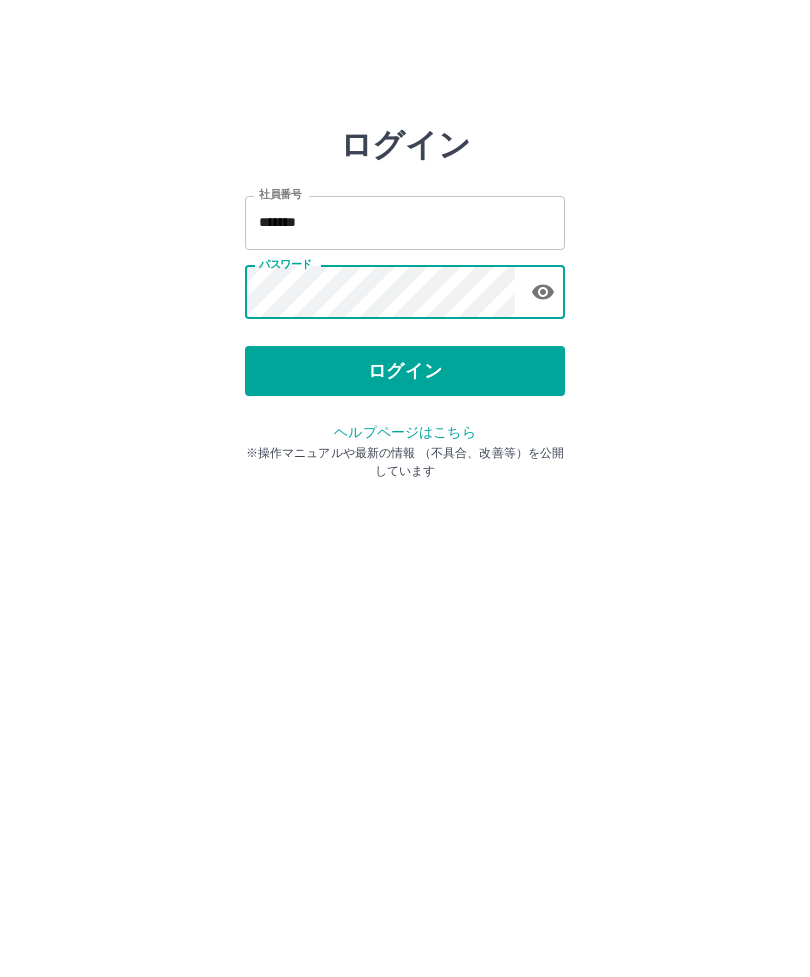 click on "ログイン" at bounding box center (405, 371) 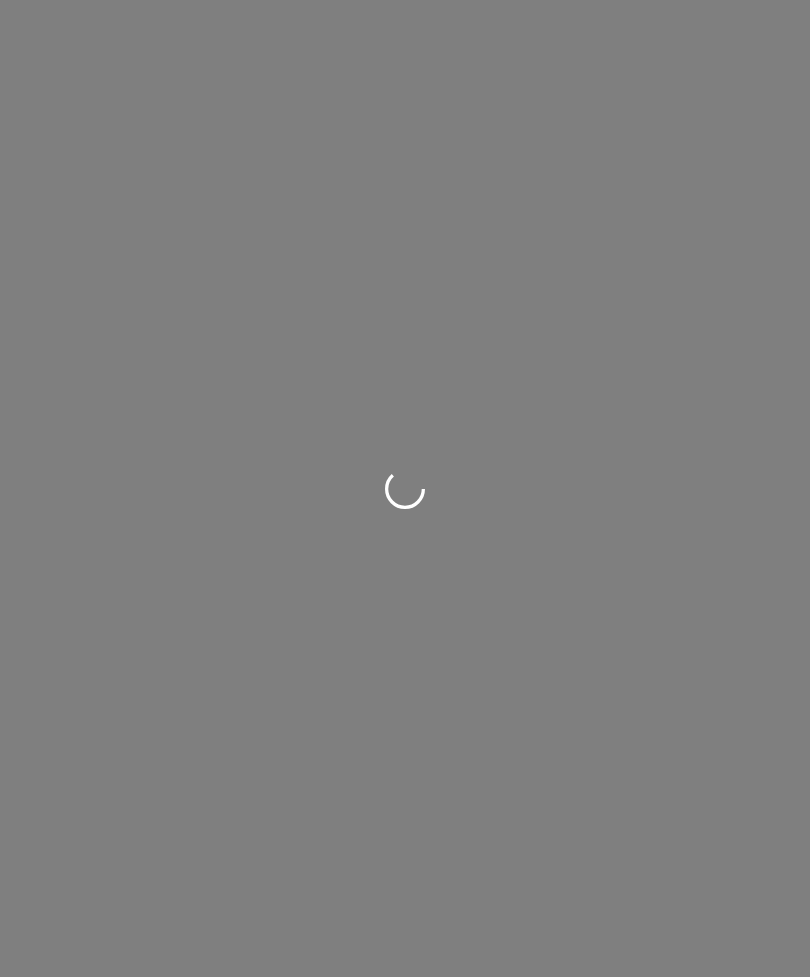 scroll, scrollTop: 0, scrollLeft: 0, axis: both 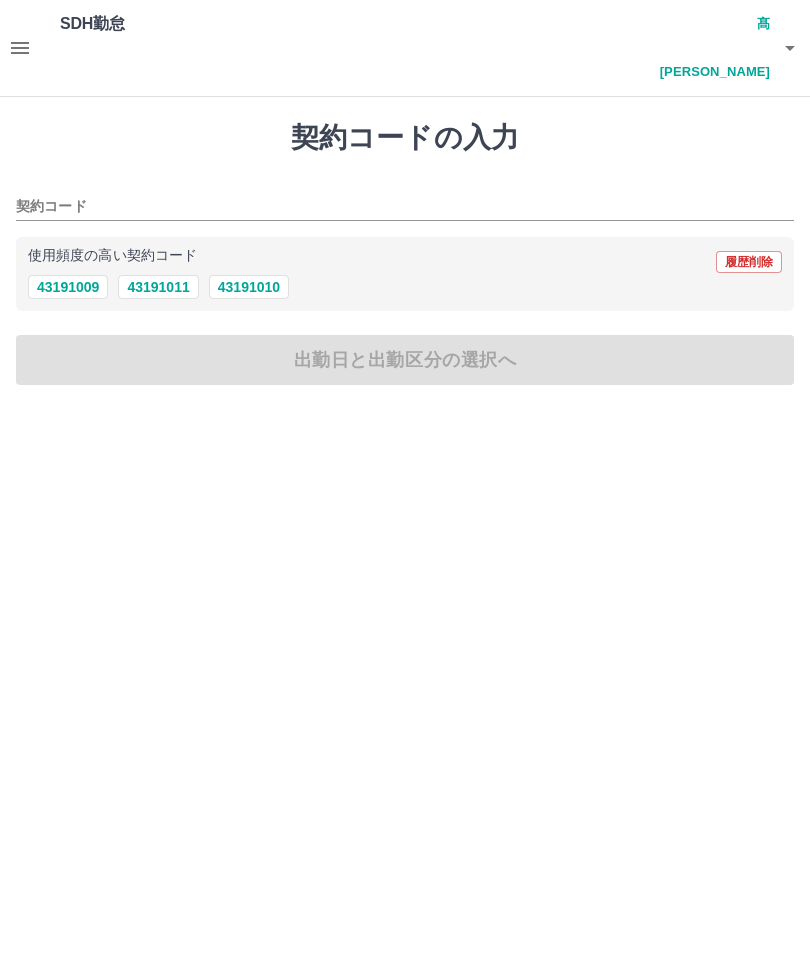 click 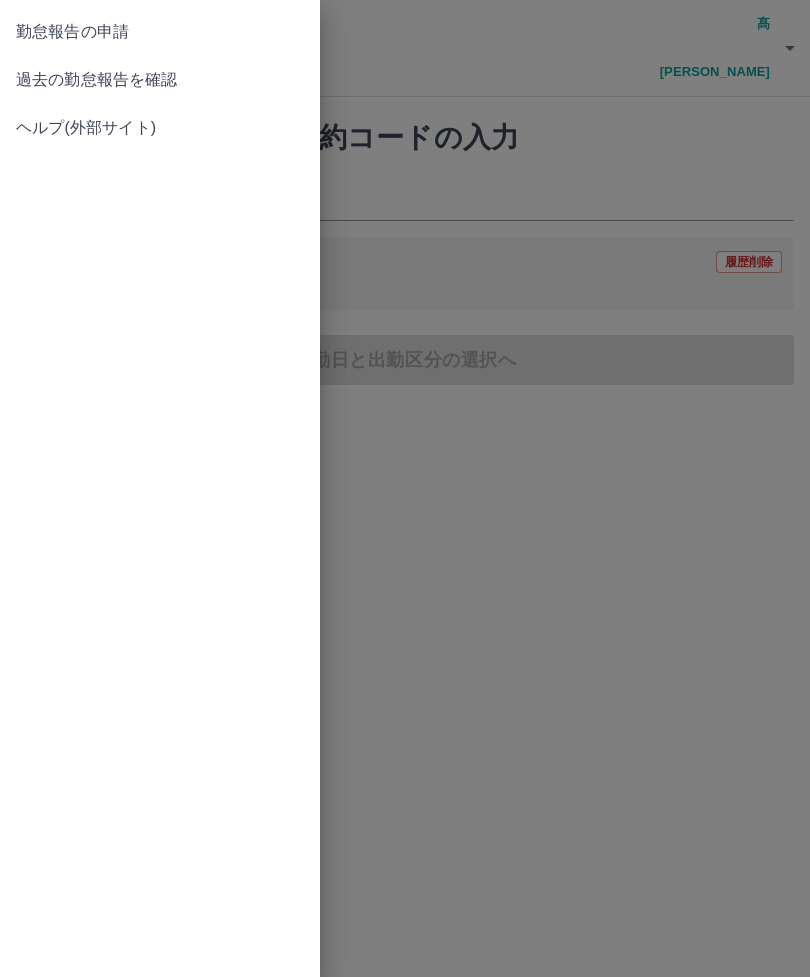 click on "過去の勤怠報告を確認" at bounding box center (160, 80) 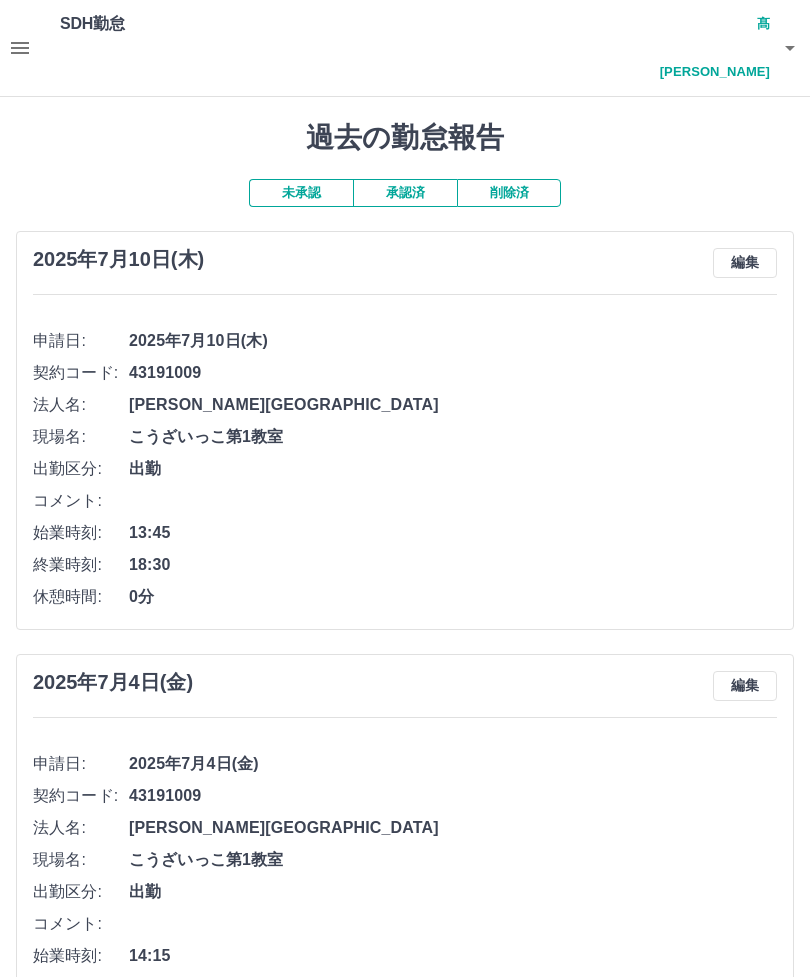 click on "編集" at bounding box center (745, 263) 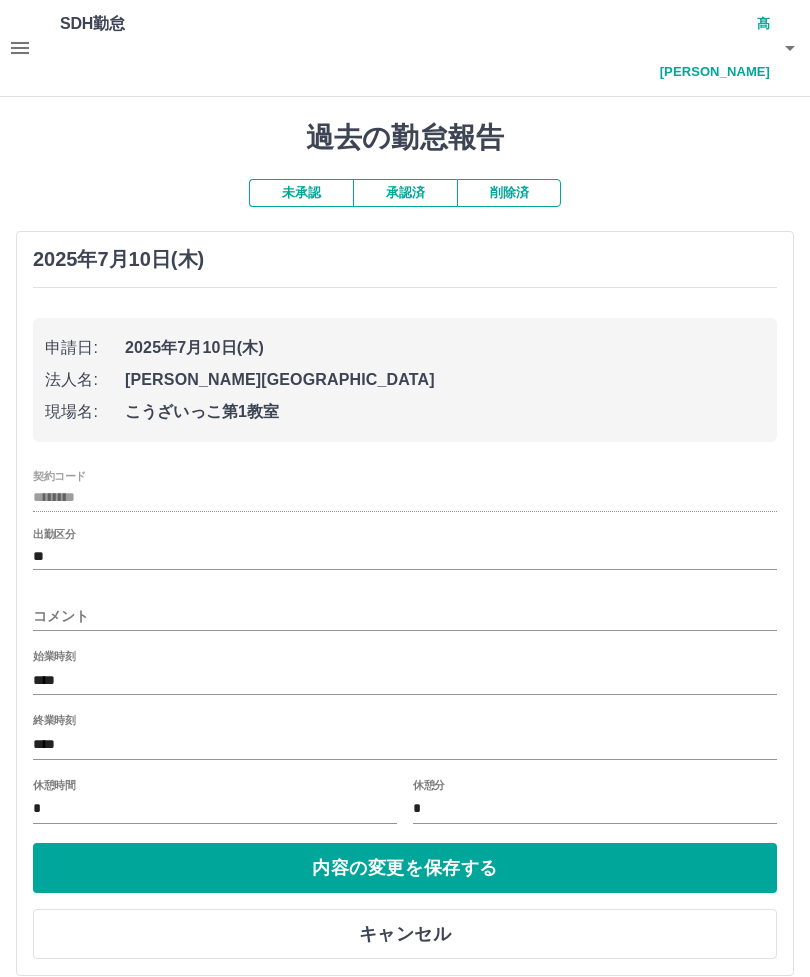 click on "****" at bounding box center (405, 744) 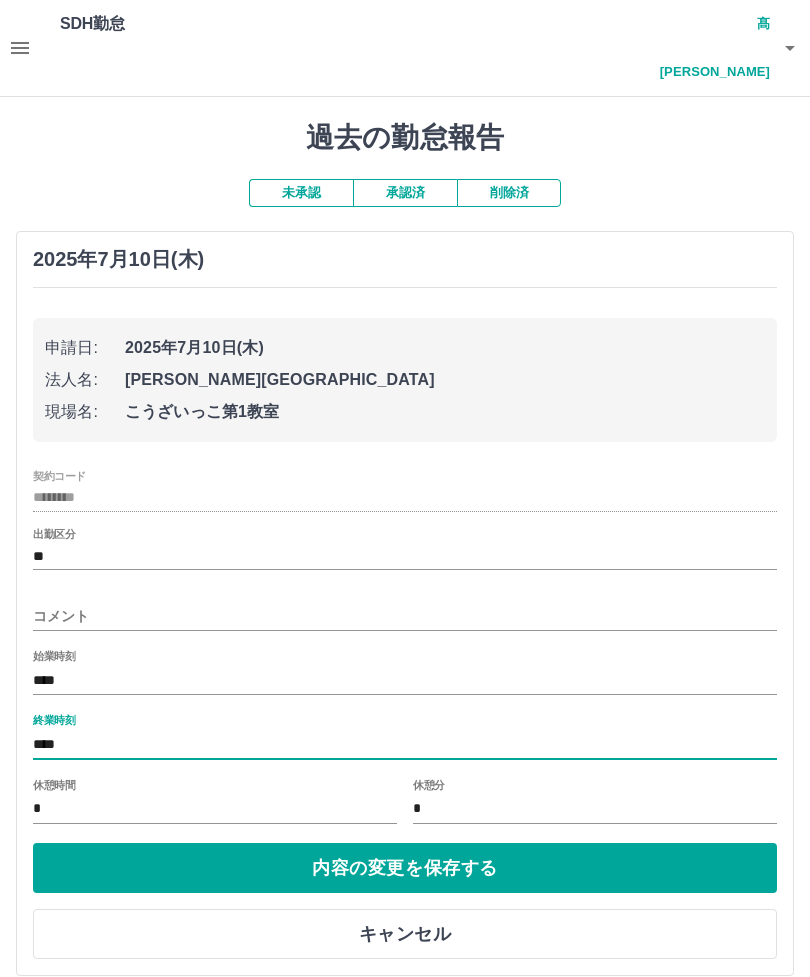 scroll, scrollTop: 45, scrollLeft: 0, axis: vertical 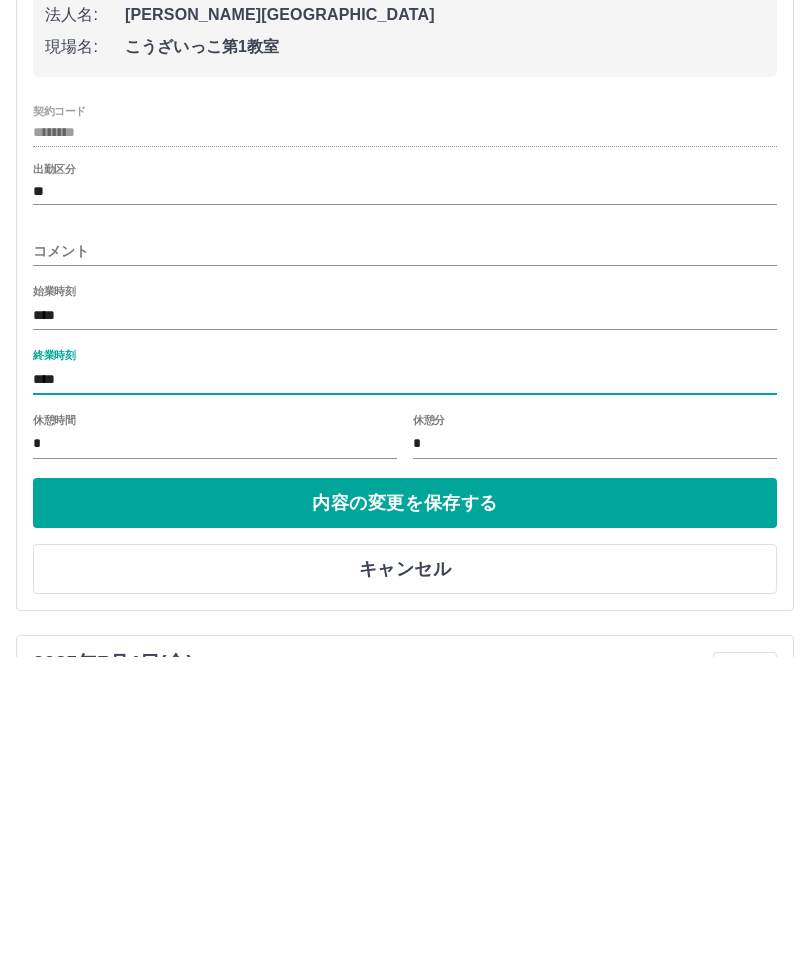 type on "****" 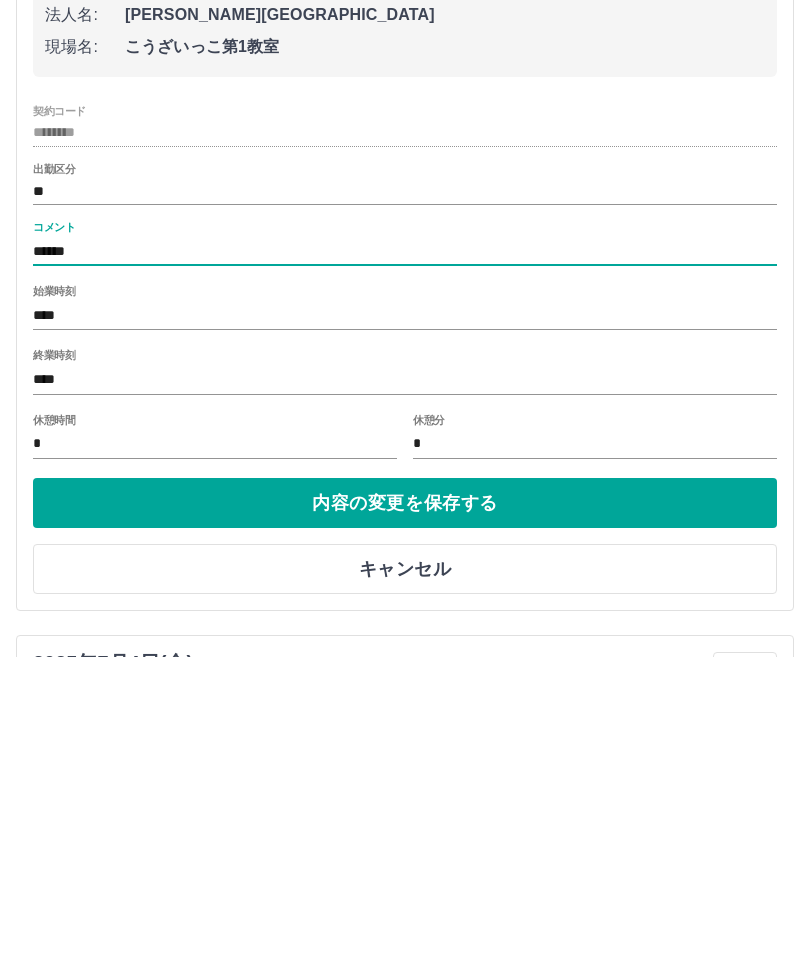 type on "******" 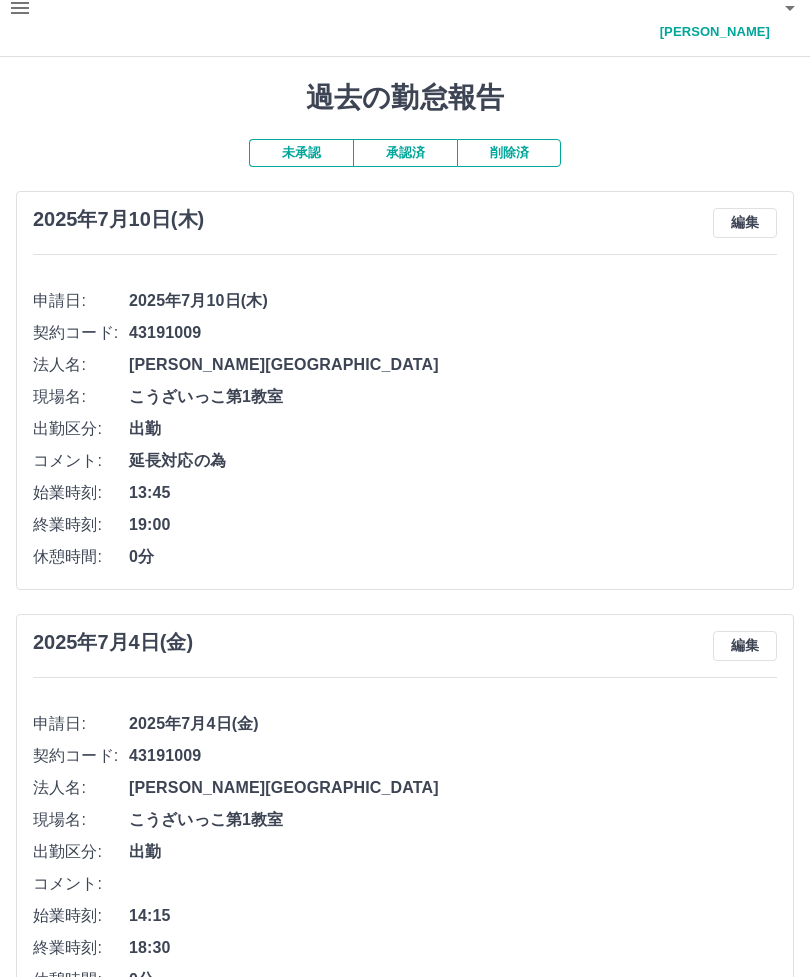 scroll, scrollTop: 0, scrollLeft: 0, axis: both 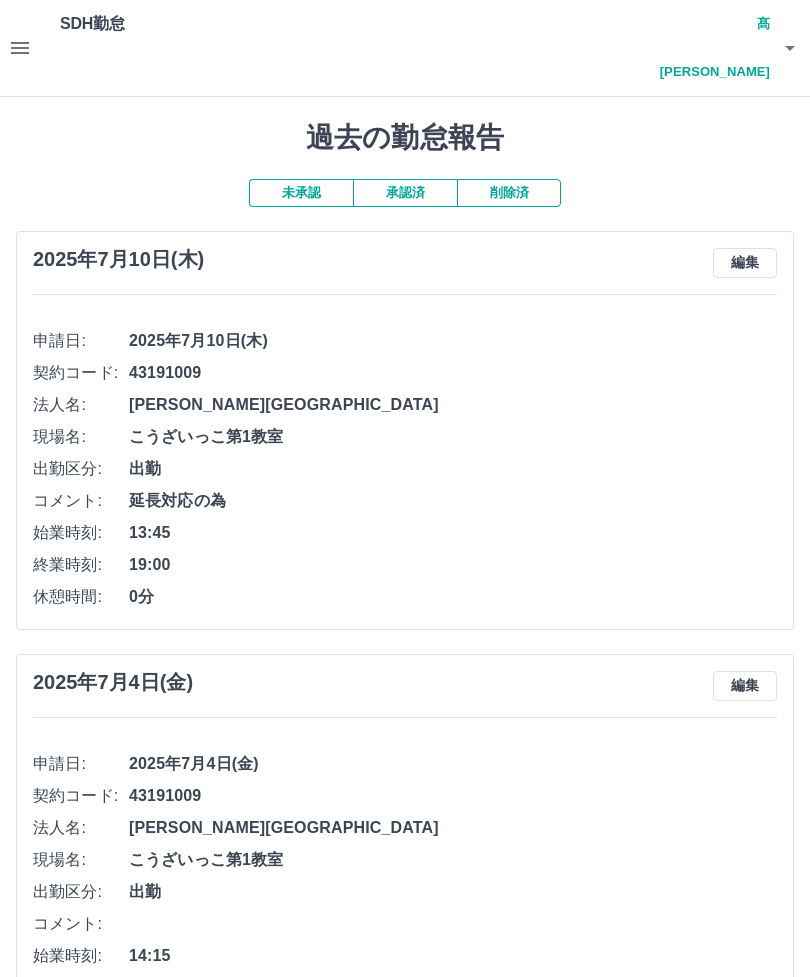 click on "髙町　昌代" at bounding box center [710, 48] 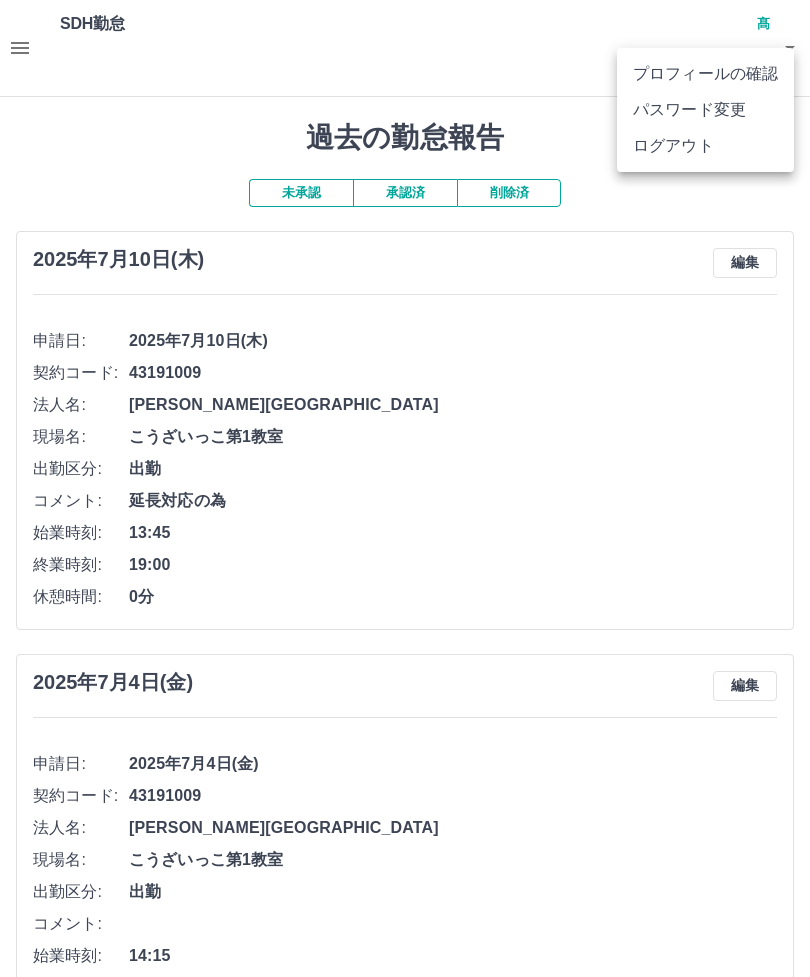 click on "ログアウト" at bounding box center [705, 146] 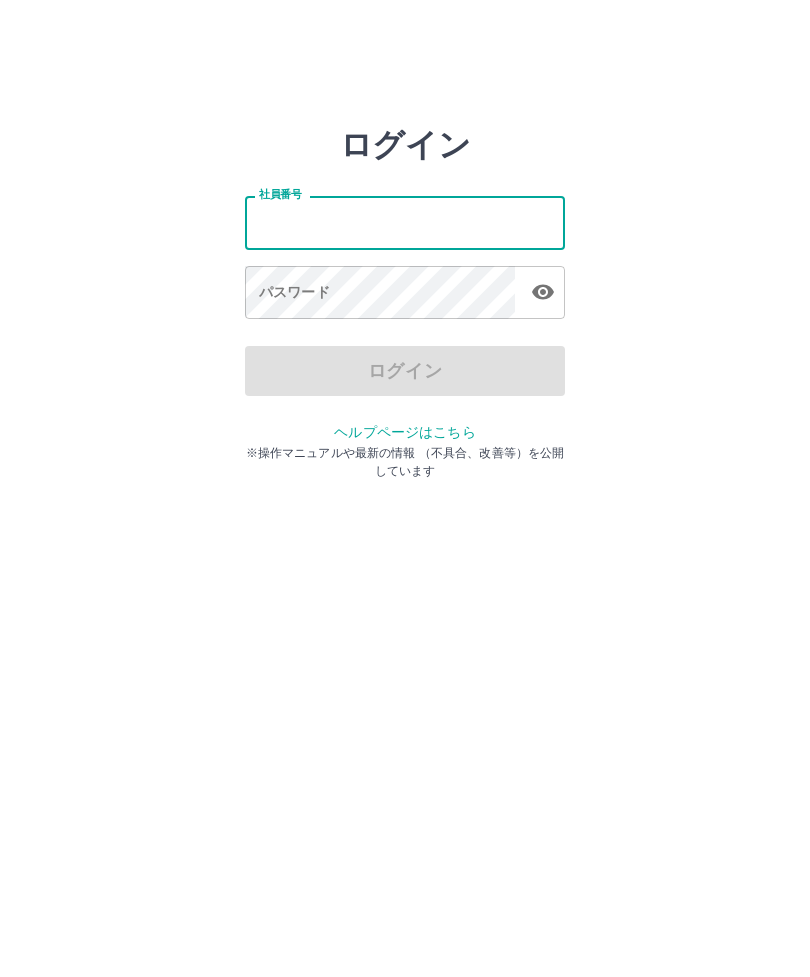 scroll, scrollTop: 0, scrollLeft: 0, axis: both 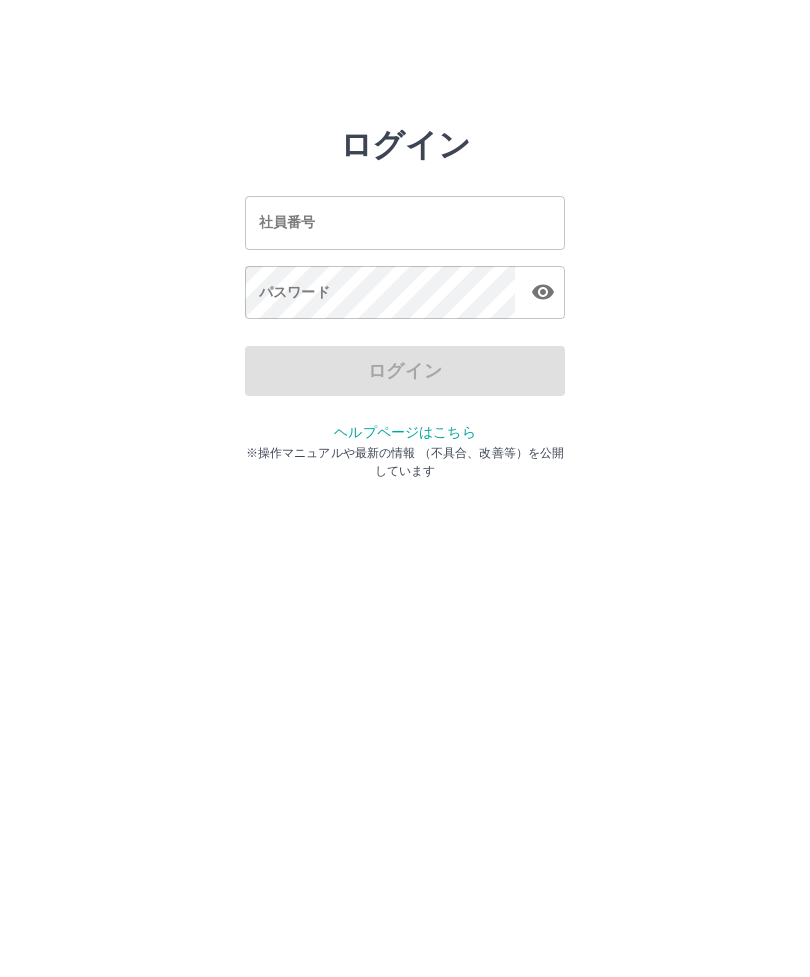 click on "社員番号" at bounding box center (405, 222) 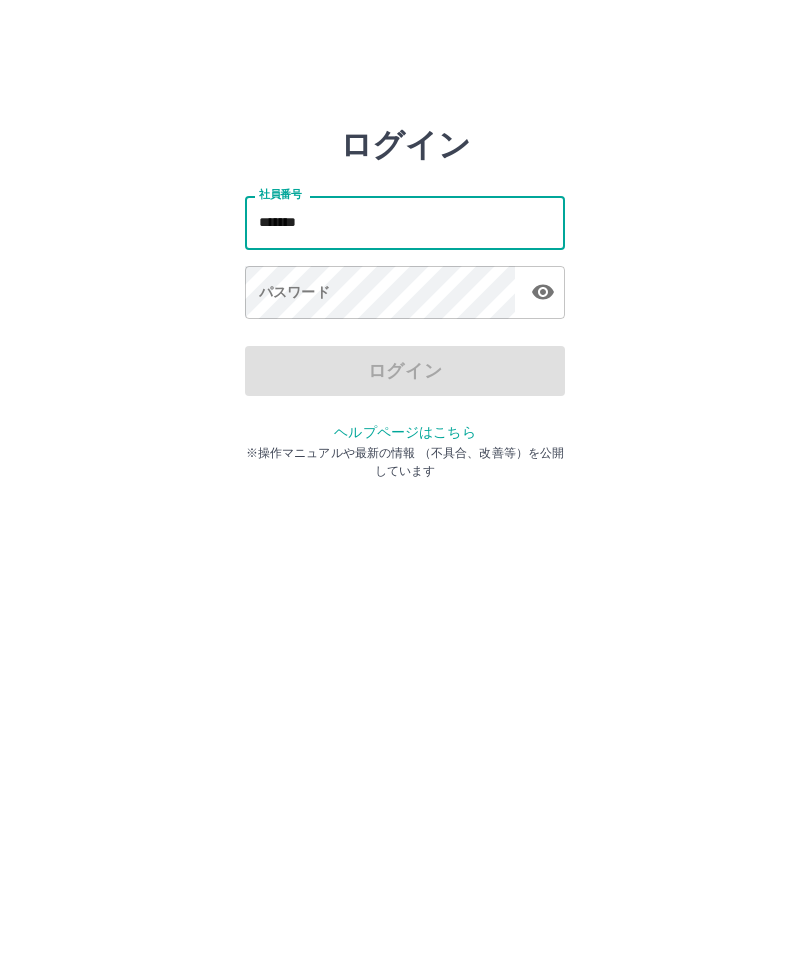 type on "*******" 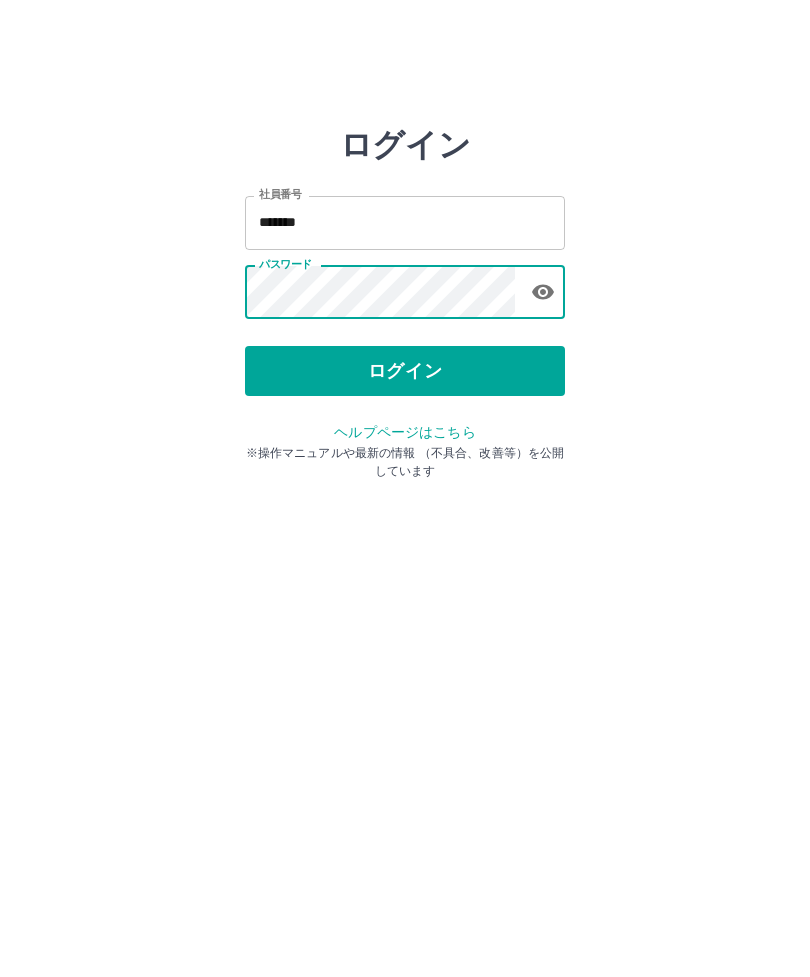click on "ログイン" at bounding box center (405, 371) 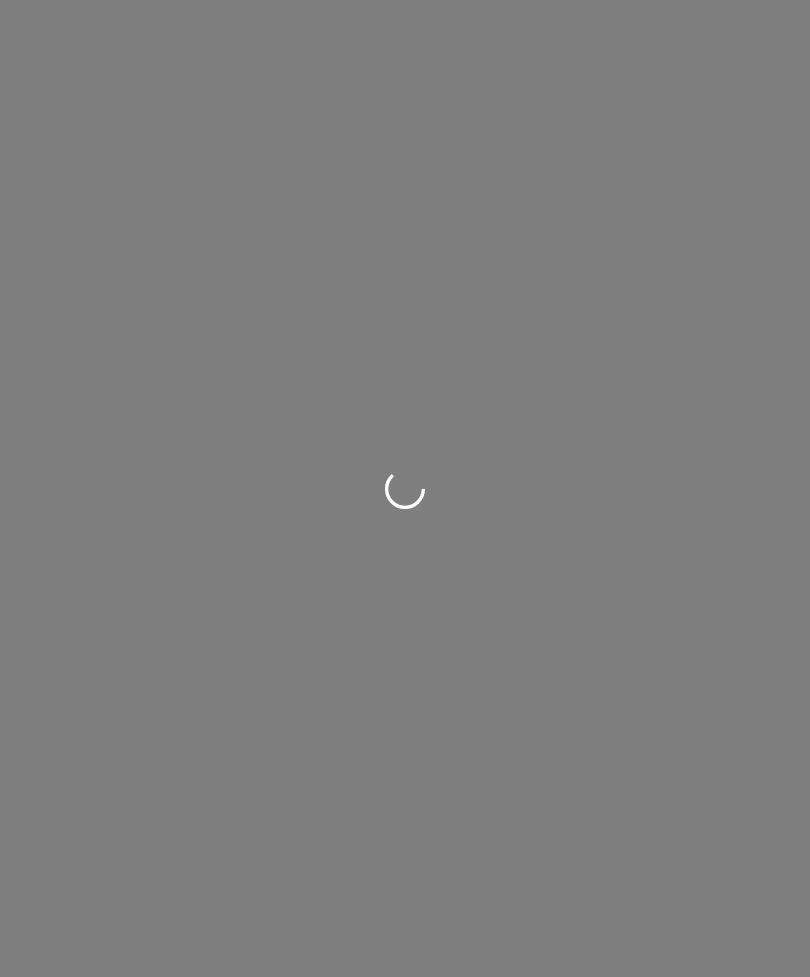 scroll, scrollTop: 0, scrollLeft: 0, axis: both 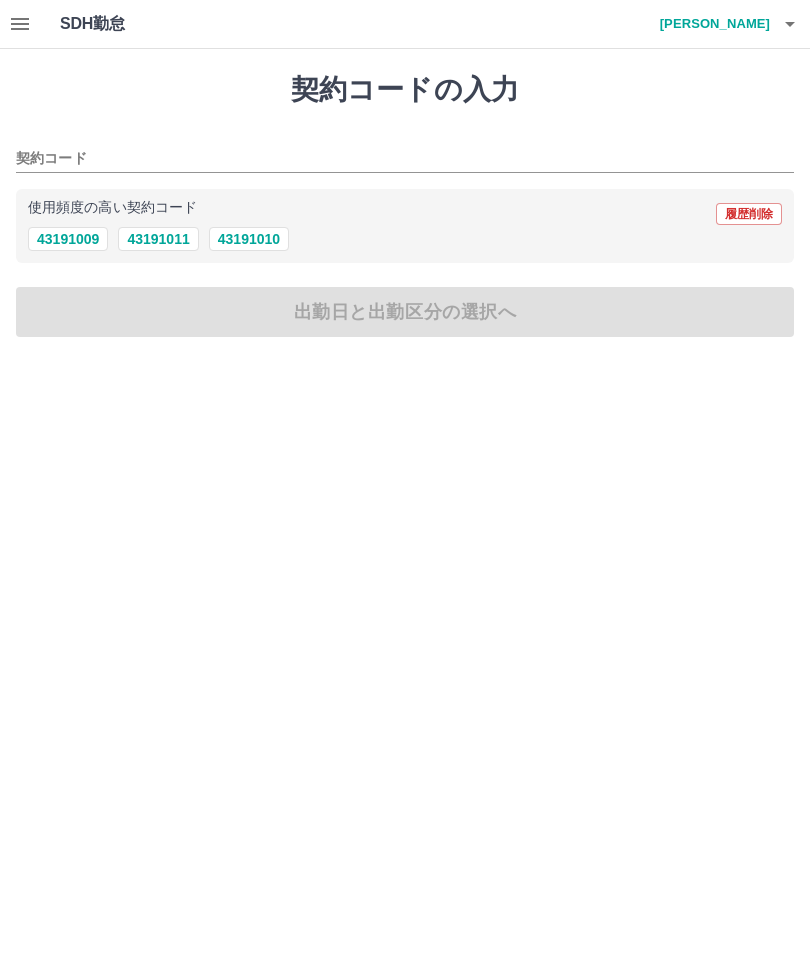 click at bounding box center [20, 24] 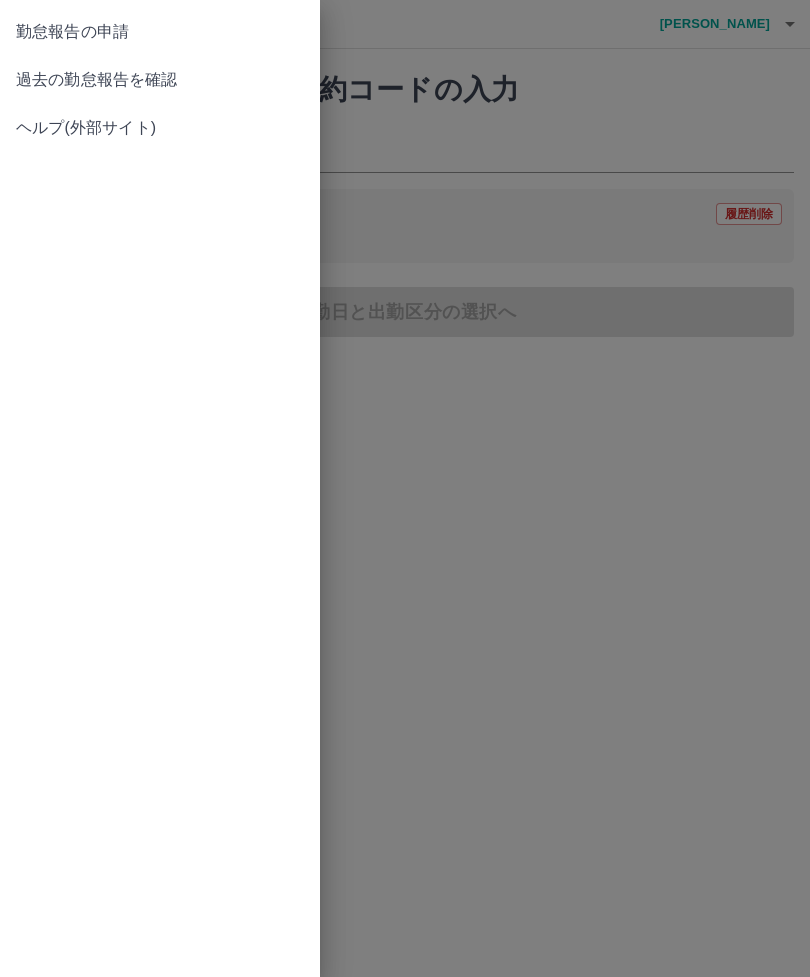 click on "過去の勤怠報告を確認" at bounding box center (160, 80) 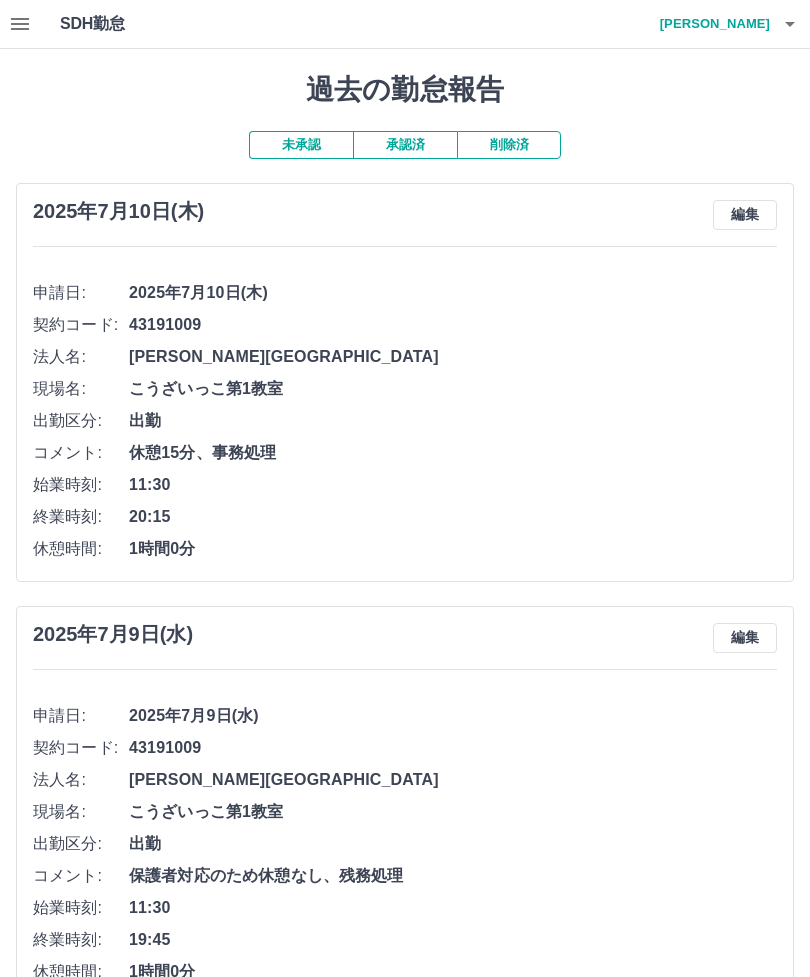 click on "編集" at bounding box center [745, 215] 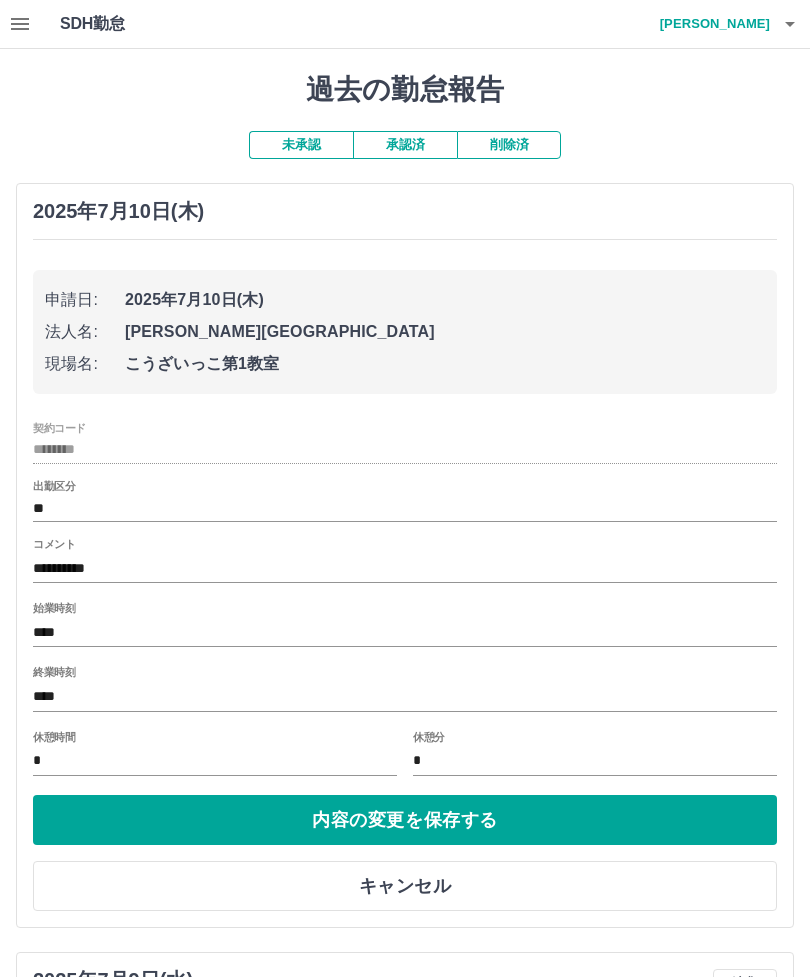 click on "**********" at bounding box center (405, 568) 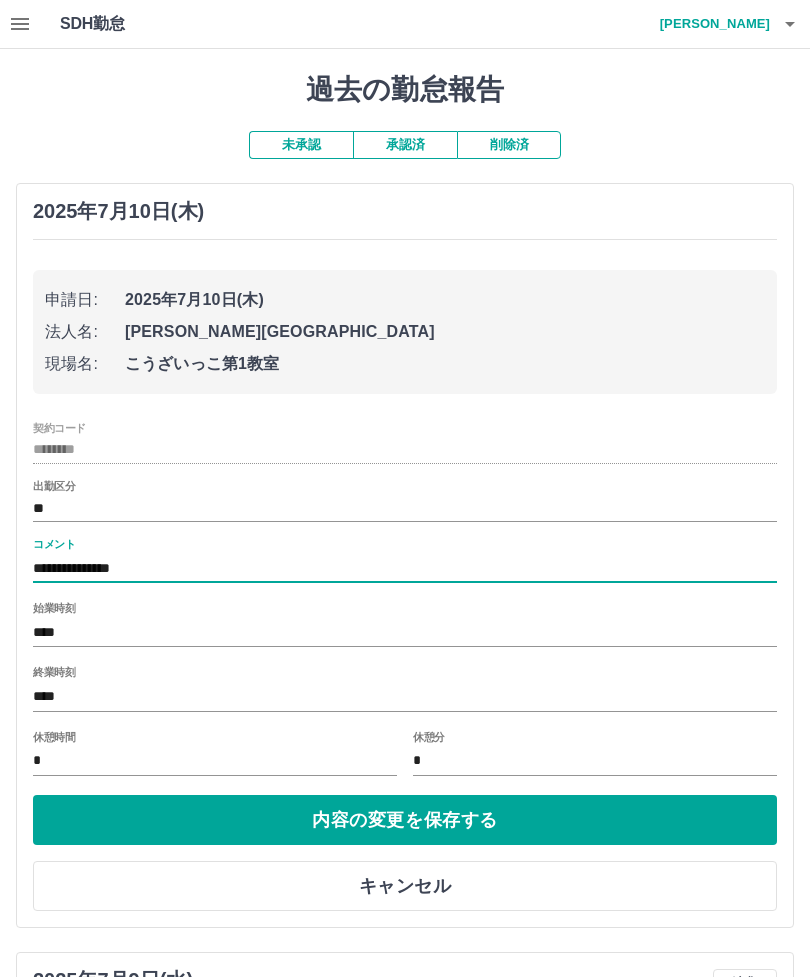 click on "**********" at bounding box center [405, 568] 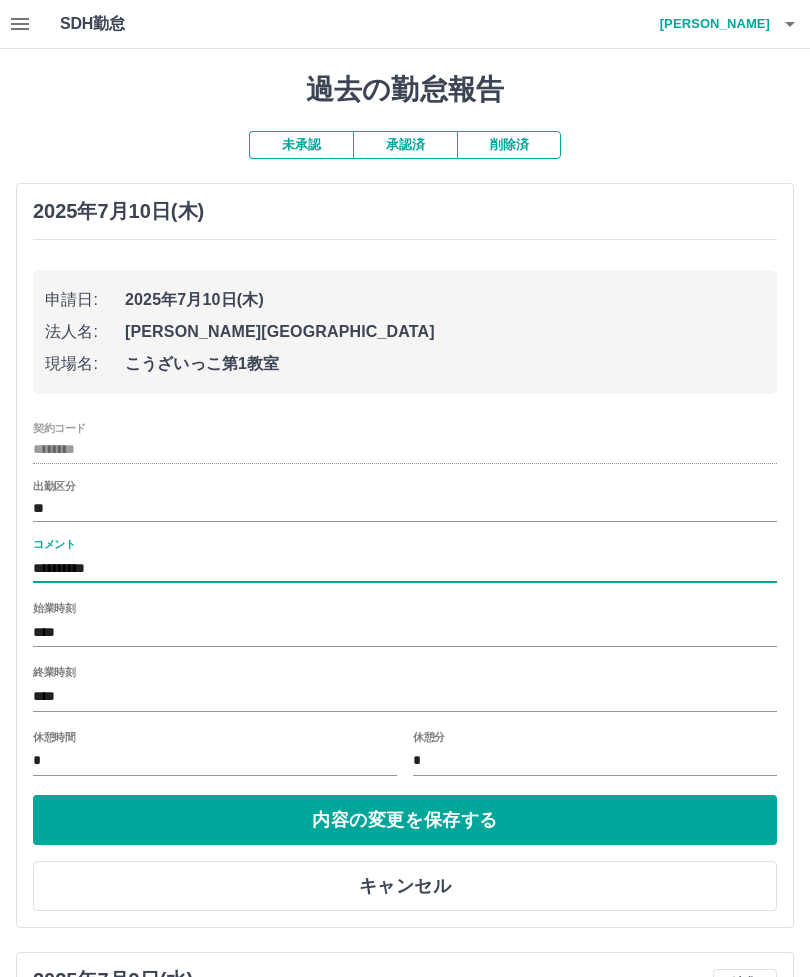 click on "**********" at bounding box center (405, 568) 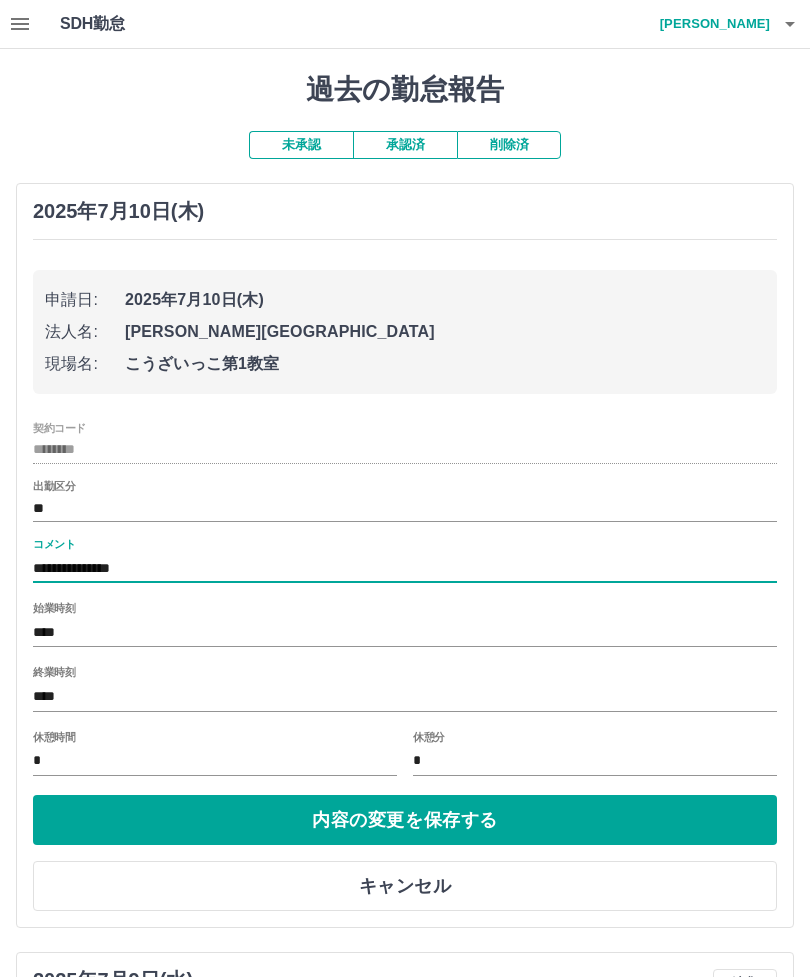 type on "**********" 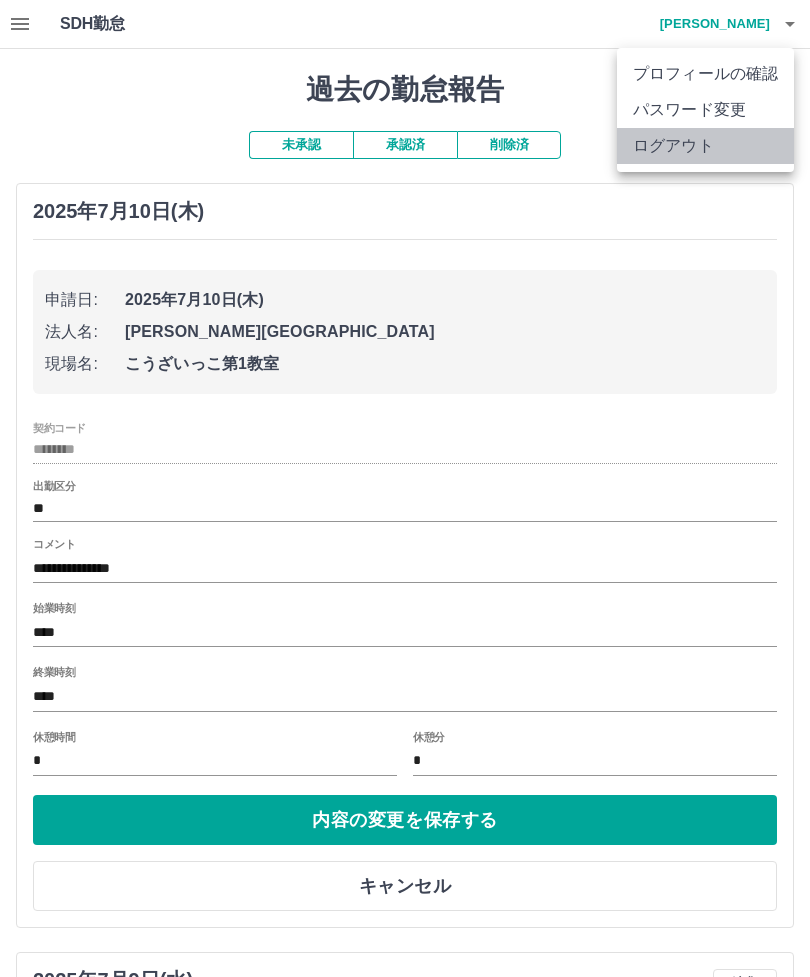 click on "ログアウト" at bounding box center [705, 146] 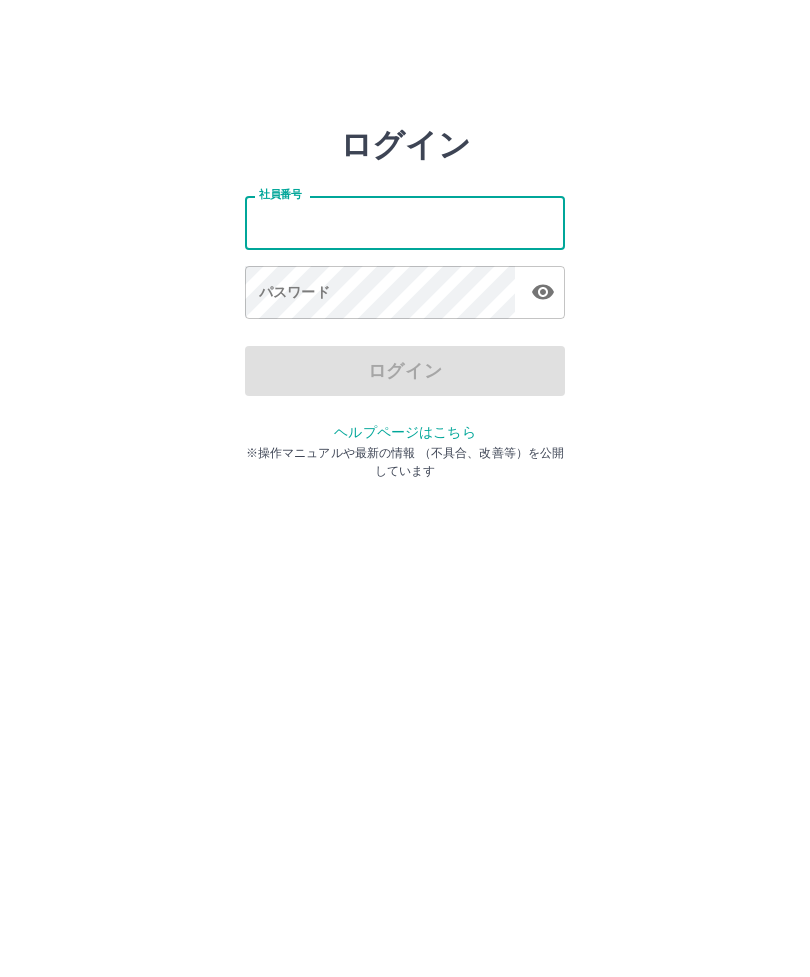 scroll, scrollTop: 0, scrollLeft: 0, axis: both 